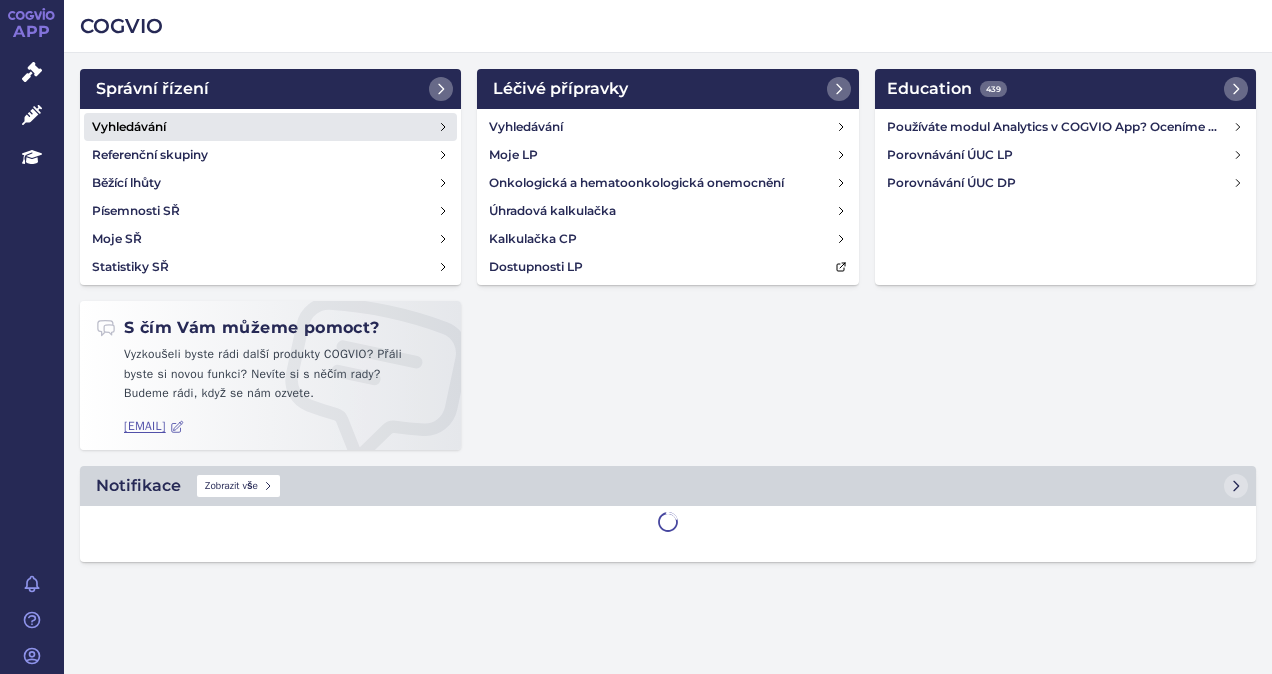 scroll, scrollTop: 0, scrollLeft: 0, axis: both 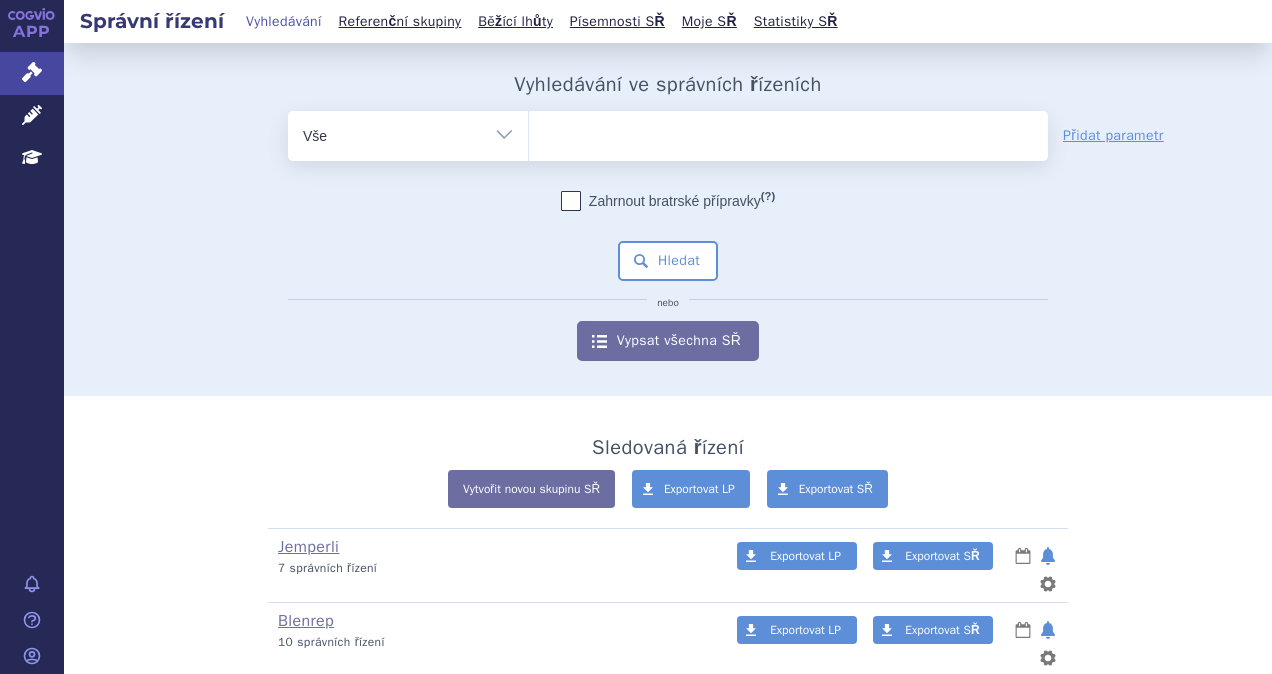click at bounding box center [788, 132] 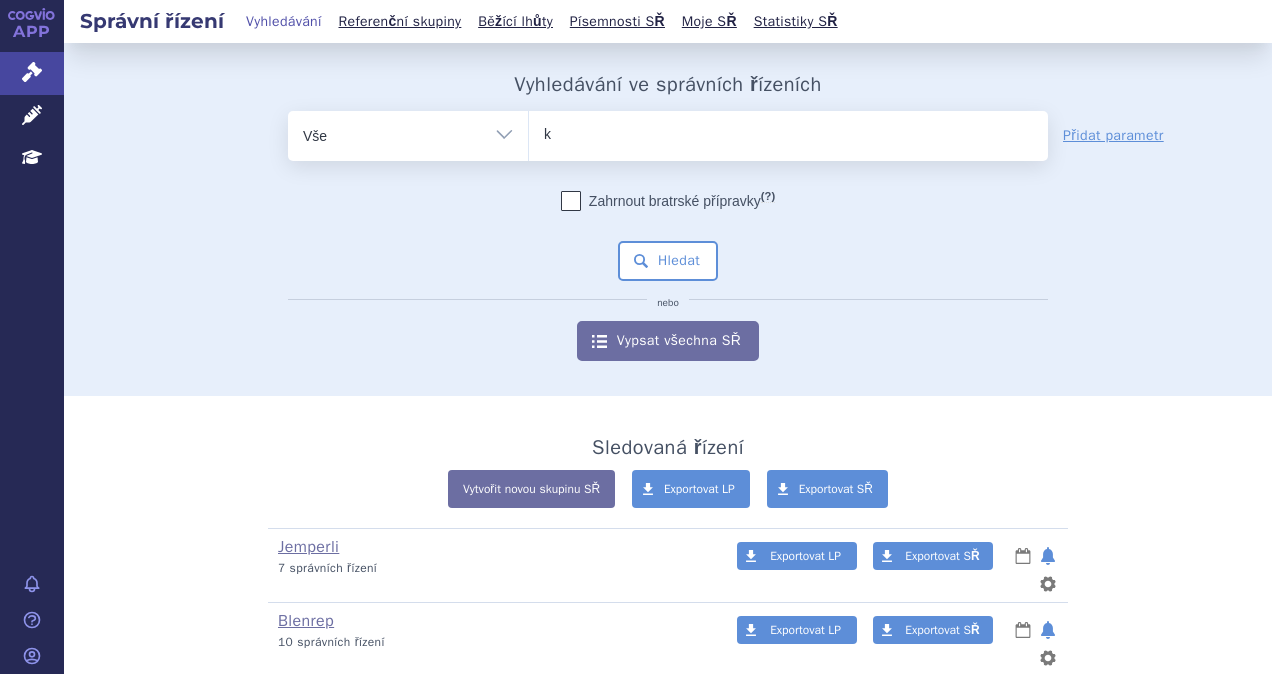 type on "ke" 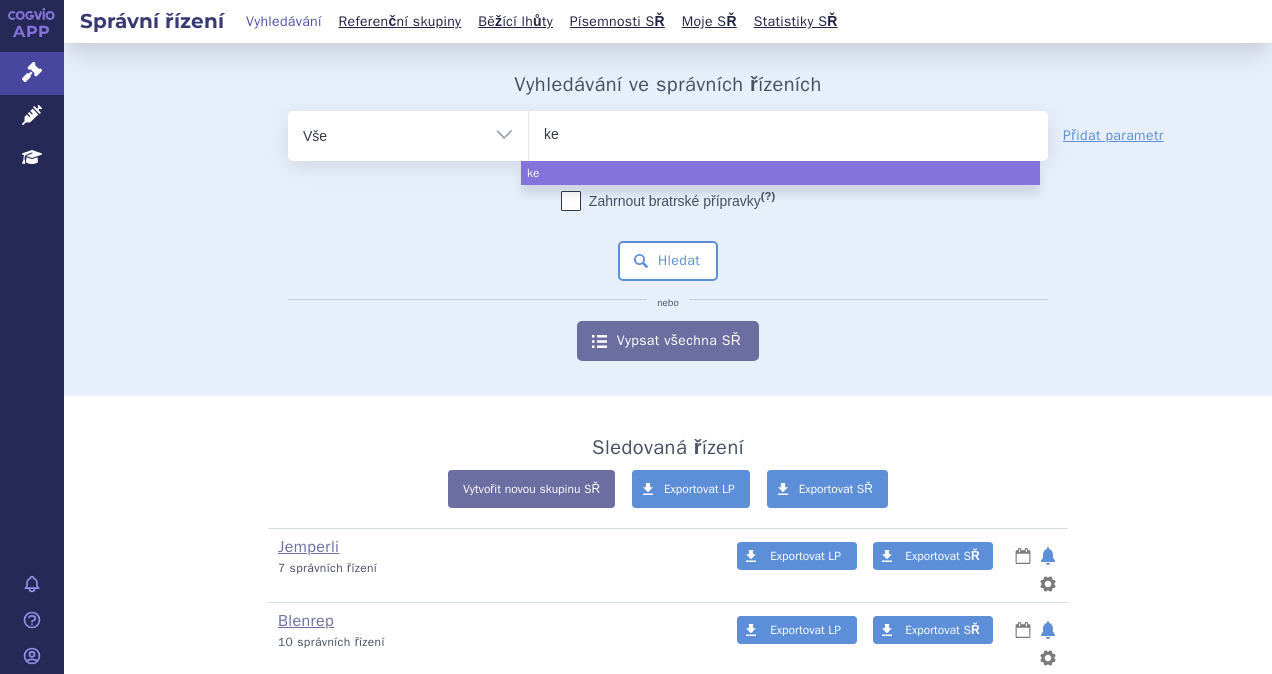 type on "key" 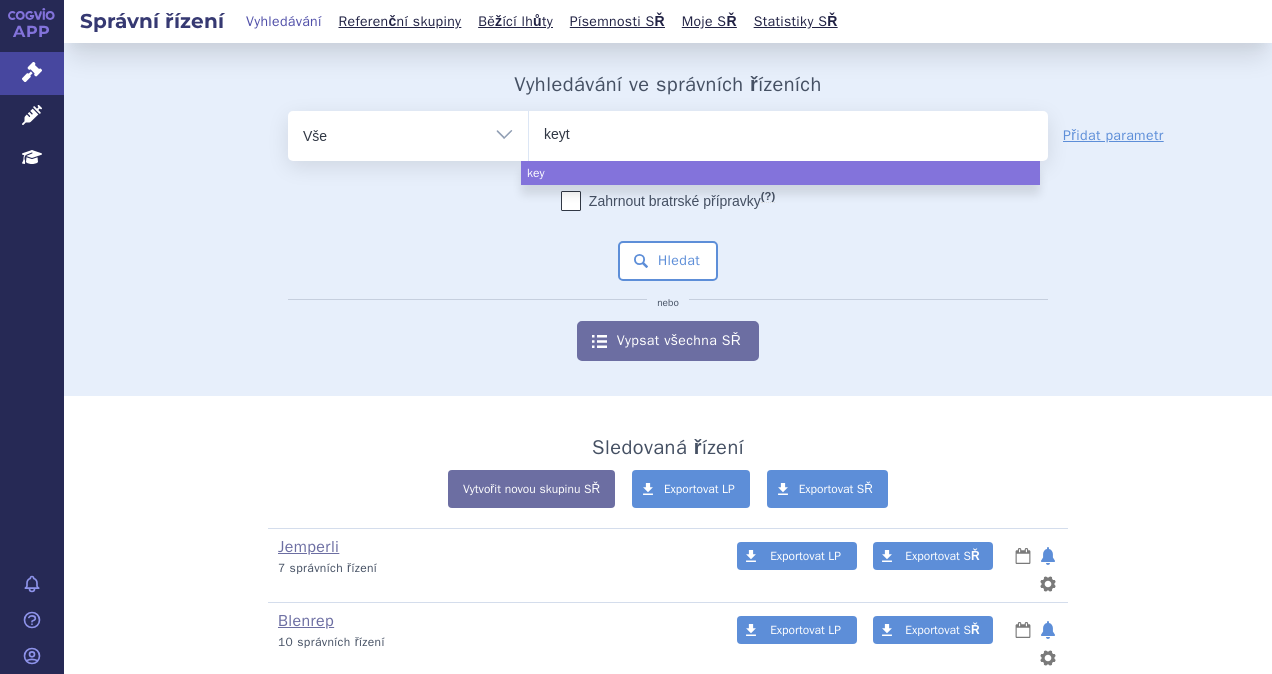 type on "keytr" 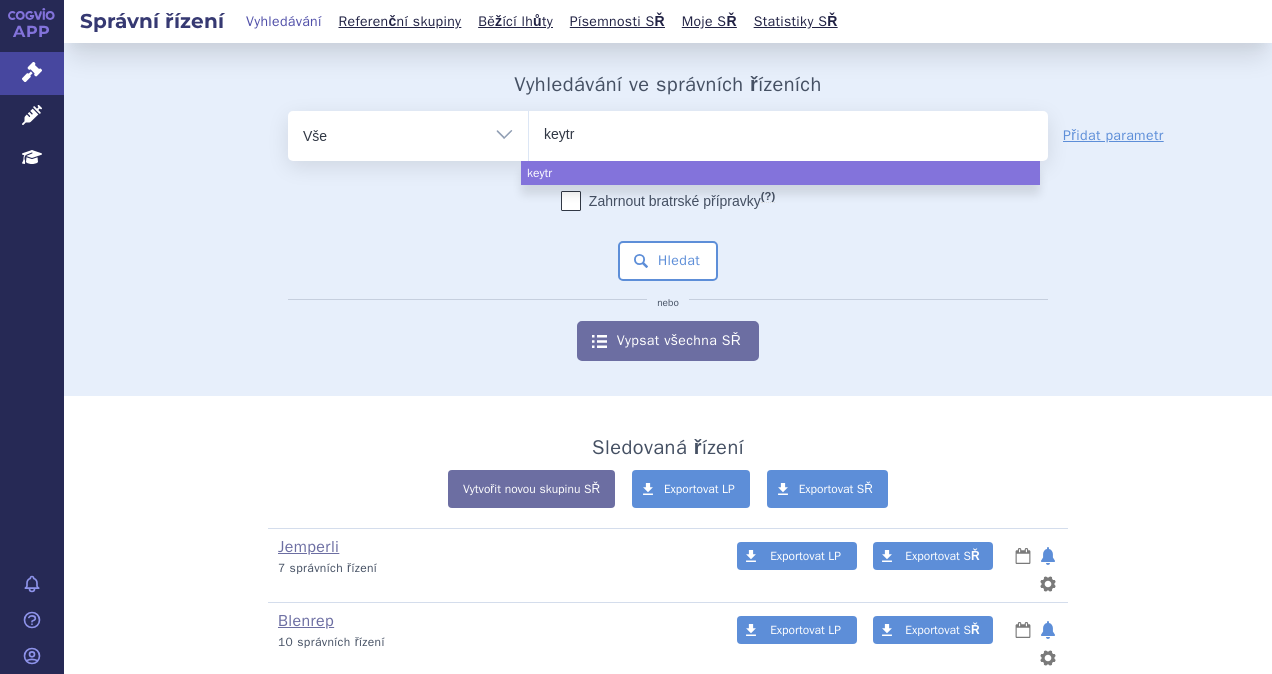 type on "keytru" 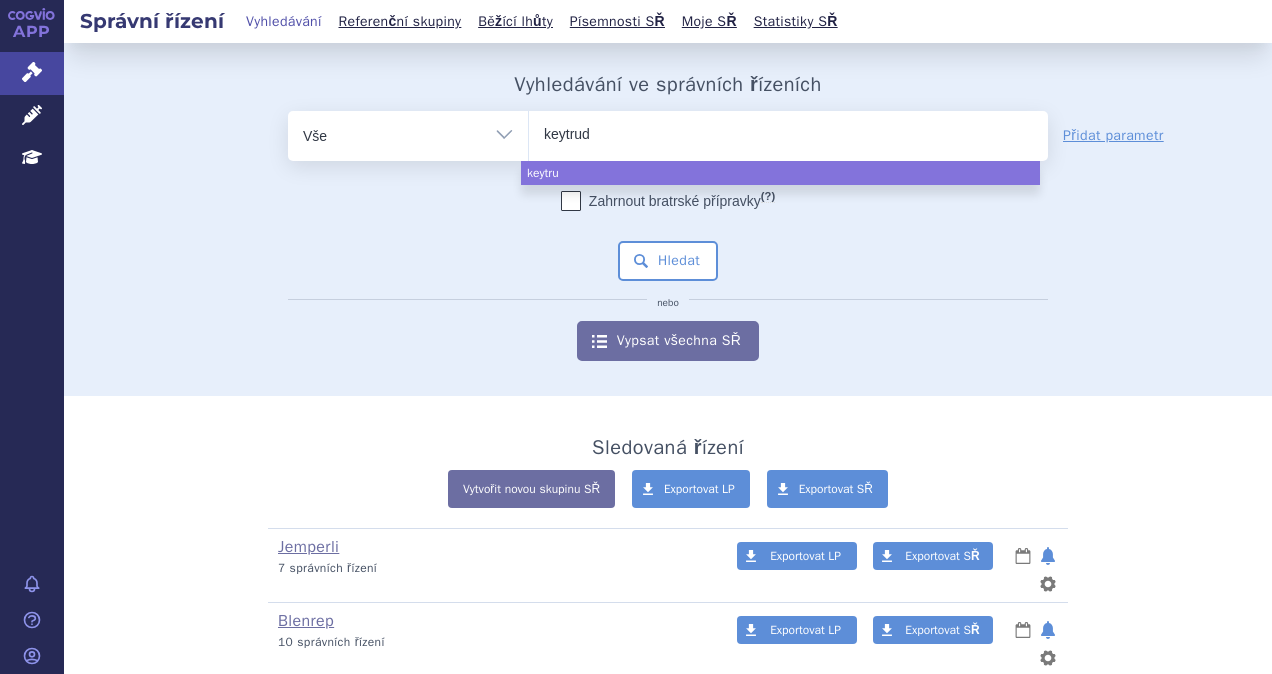 type on "keytruda" 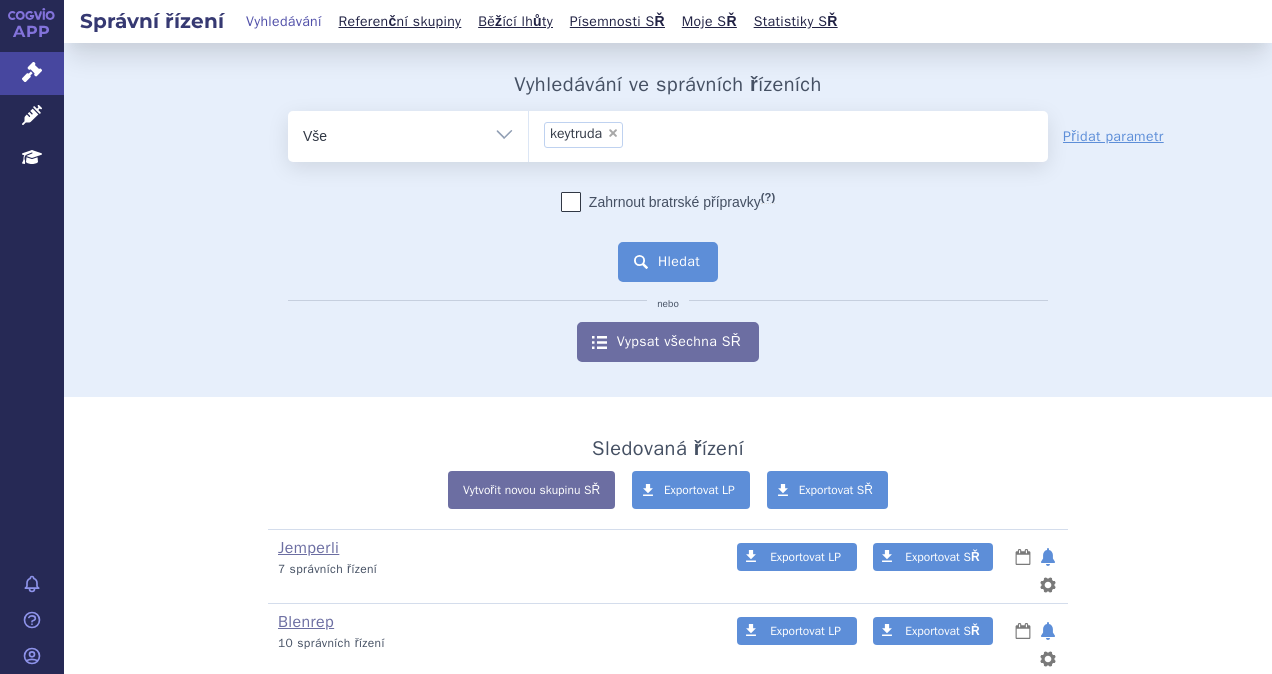 select on "keytruda" 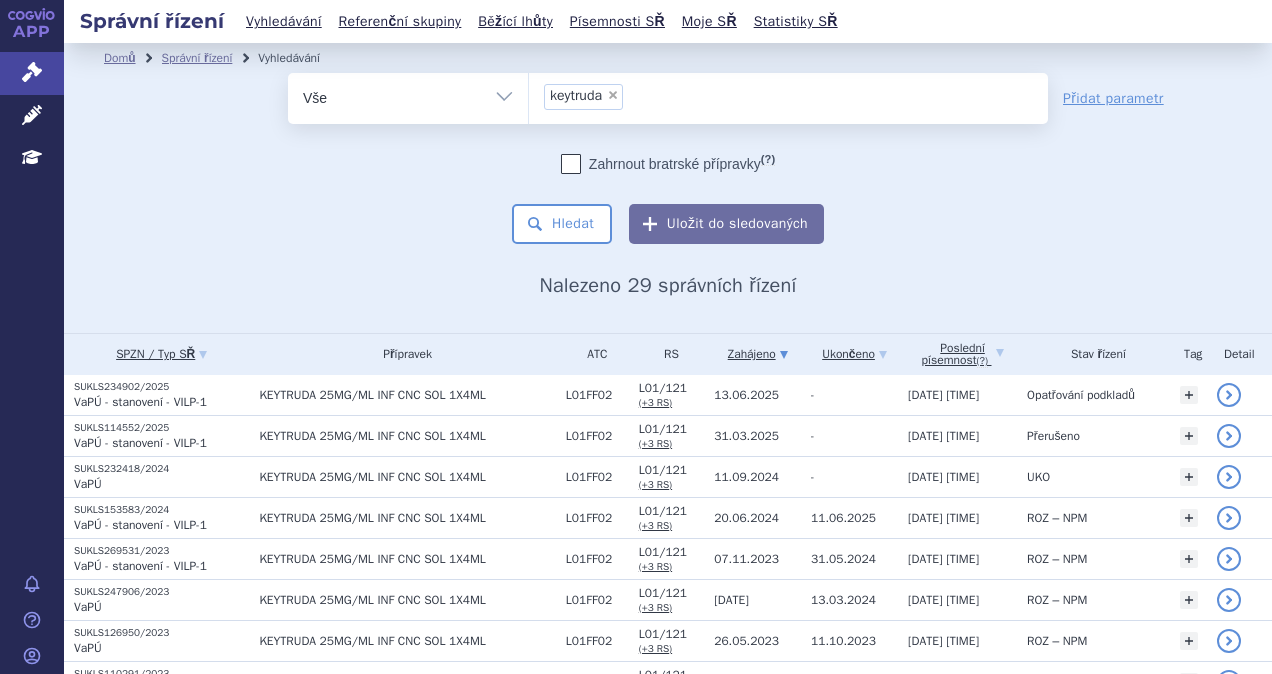 scroll, scrollTop: 0, scrollLeft: 0, axis: both 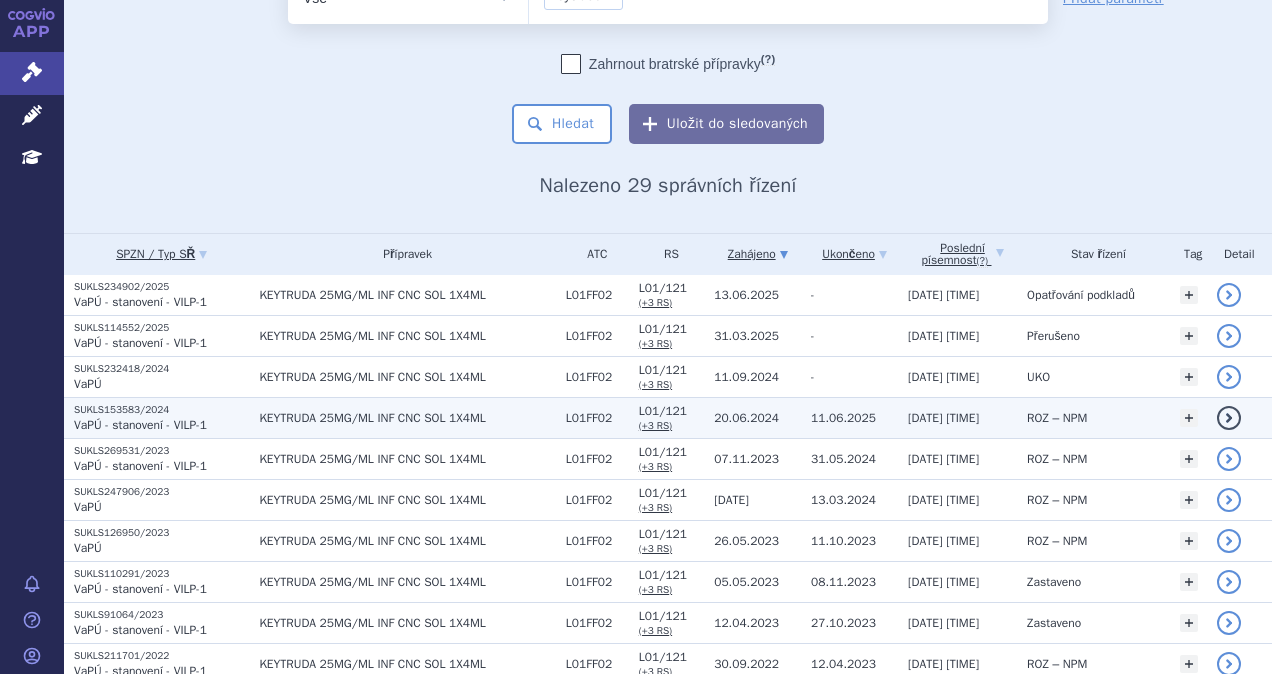 click on "VaPÚ - stanovení - VILP-1" at bounding box center (140, 425) 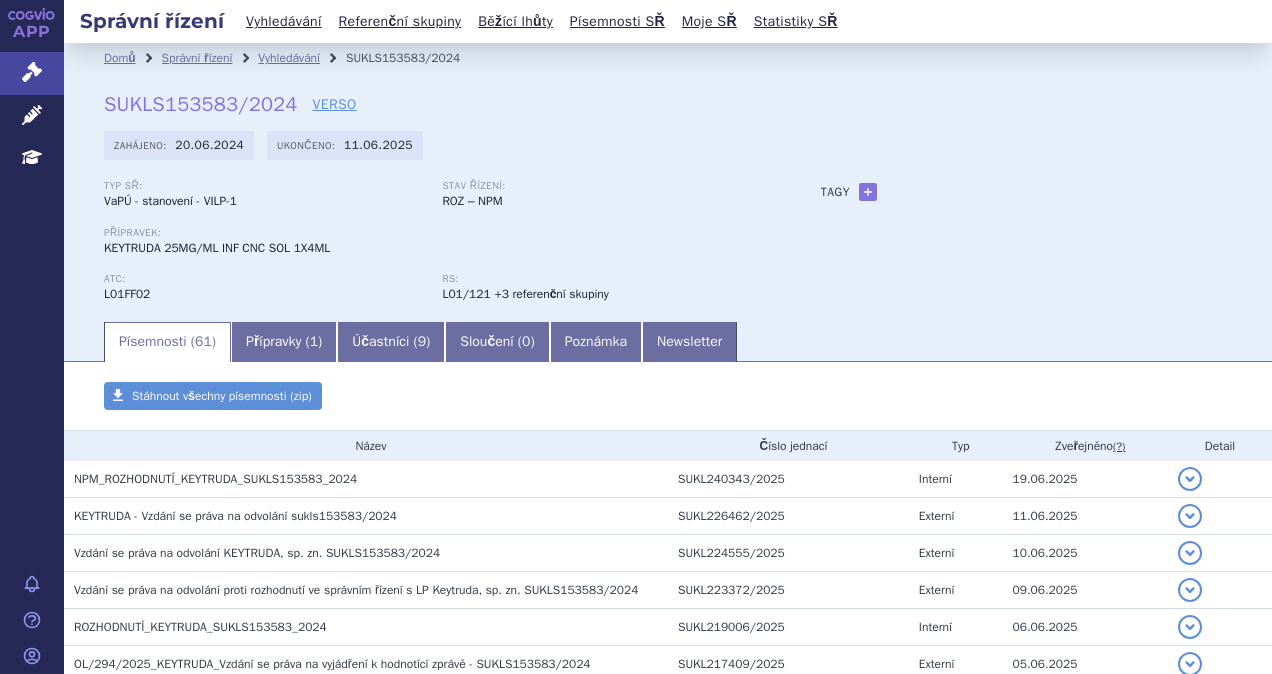 scroll, scrollTop: 0, scrollLeft: 0, axis: both 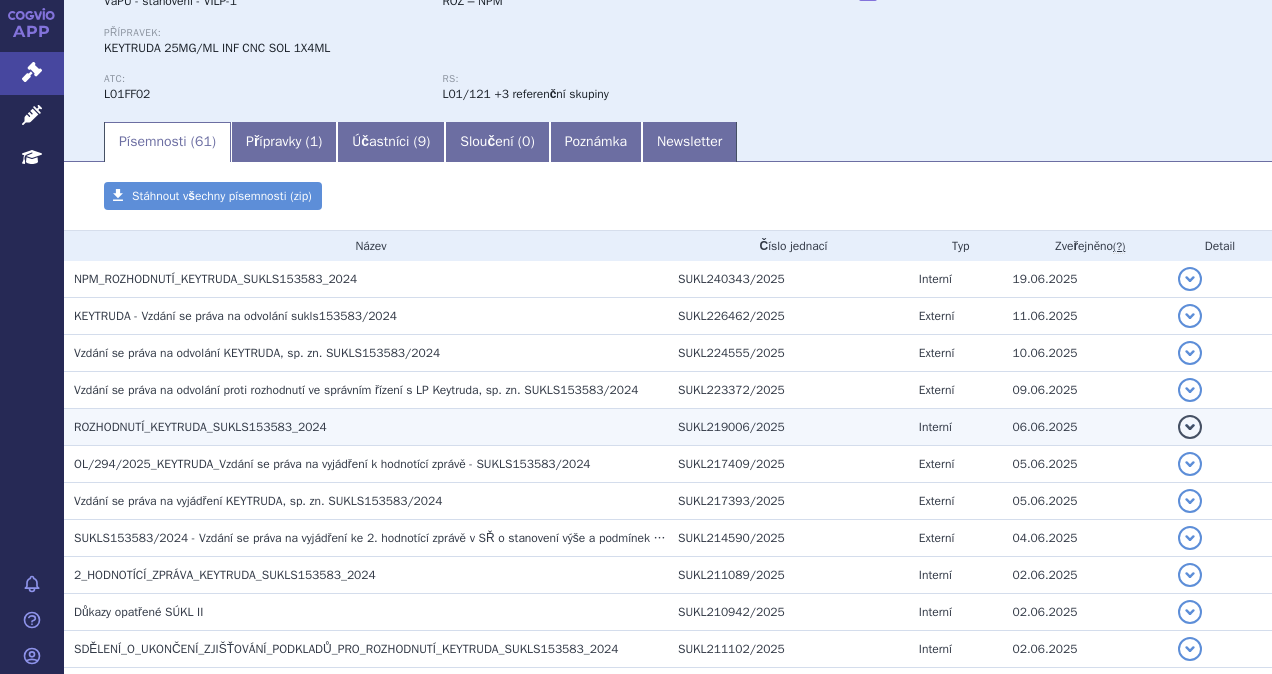click on "ROZHODNUTÍ_KEYTRUDA_SUKLS153583_2024" at bounding box center (200, 427) 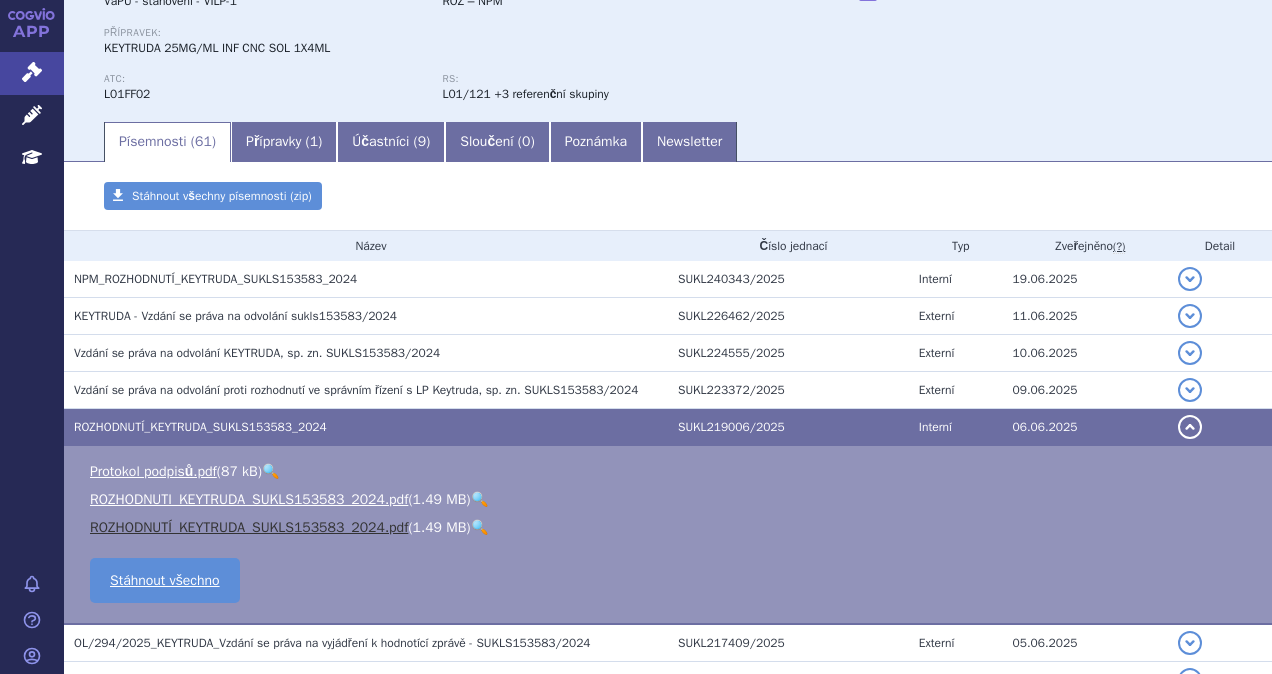click on "ROZHODNUTÍ_KEYTRUDA_SUKLS153583_2024.pdf" at bounding box center [249, 527] 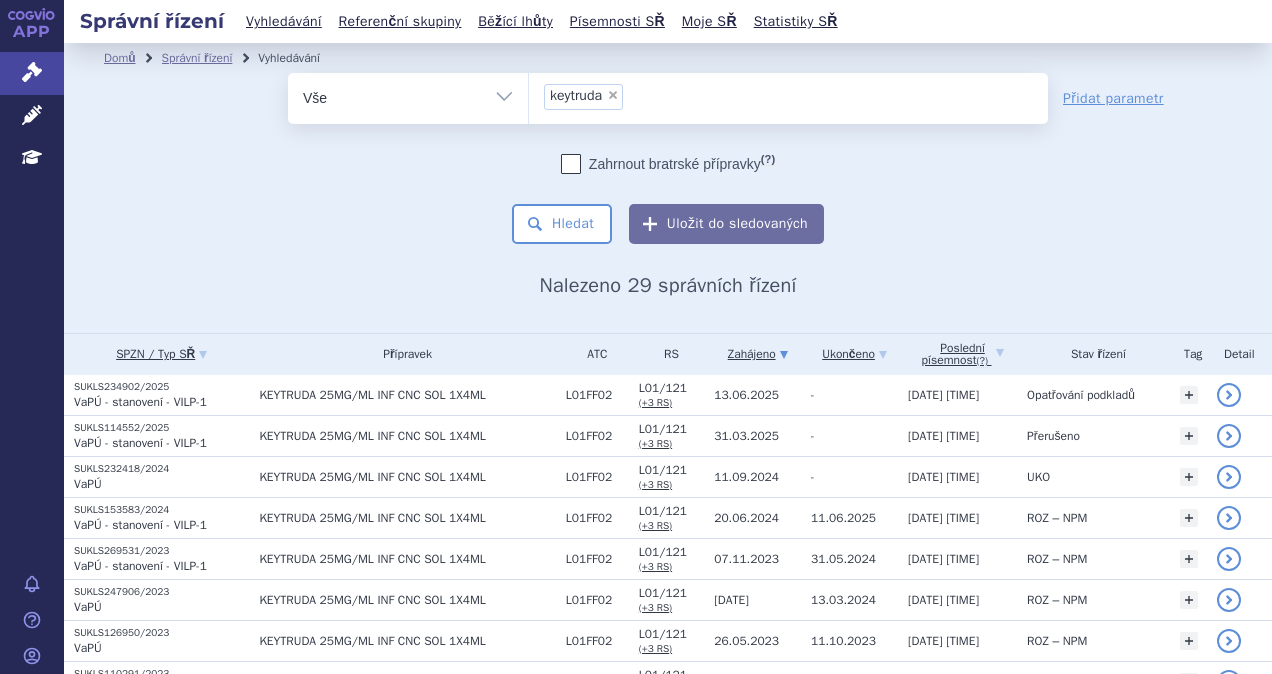 scroll, scrollTop: 0, scrollLeft: 0, axis: both 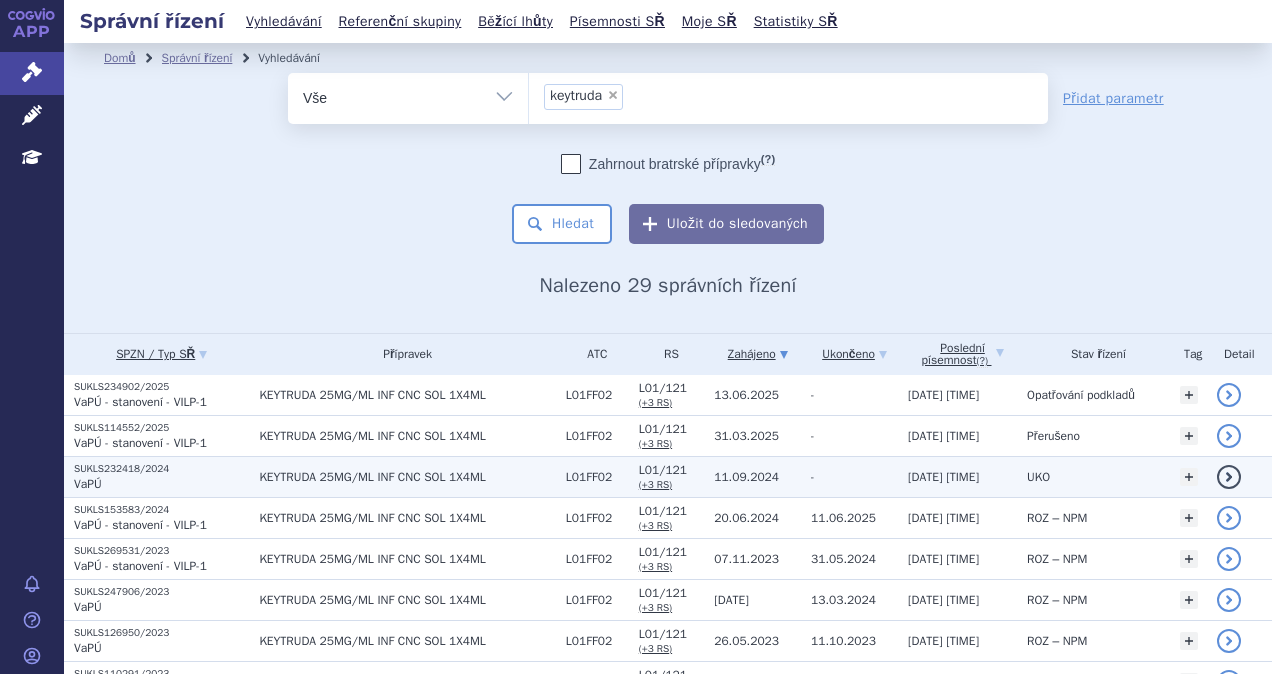 click on "KEYTRUDA 25MG/ML INF CNC SOL 1X4ML" at bounding box center (402, 476) 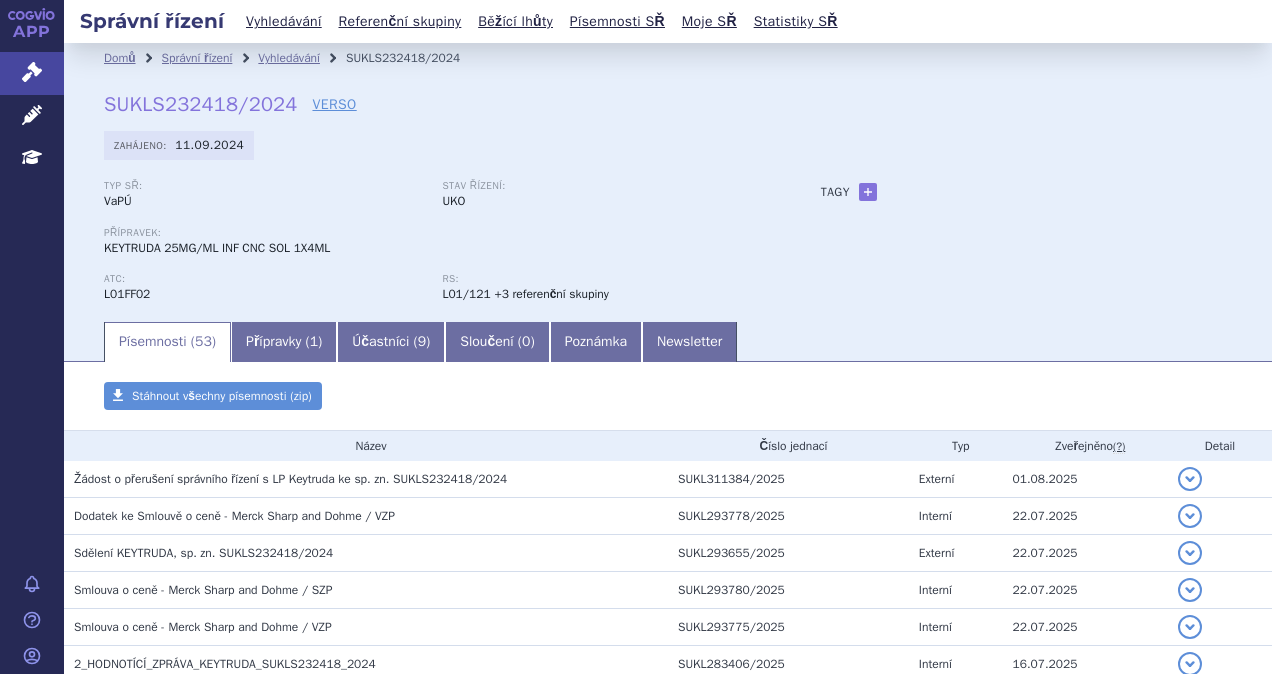 scroll, scrollTop: 0, scrollLeft: 0, axis: both 